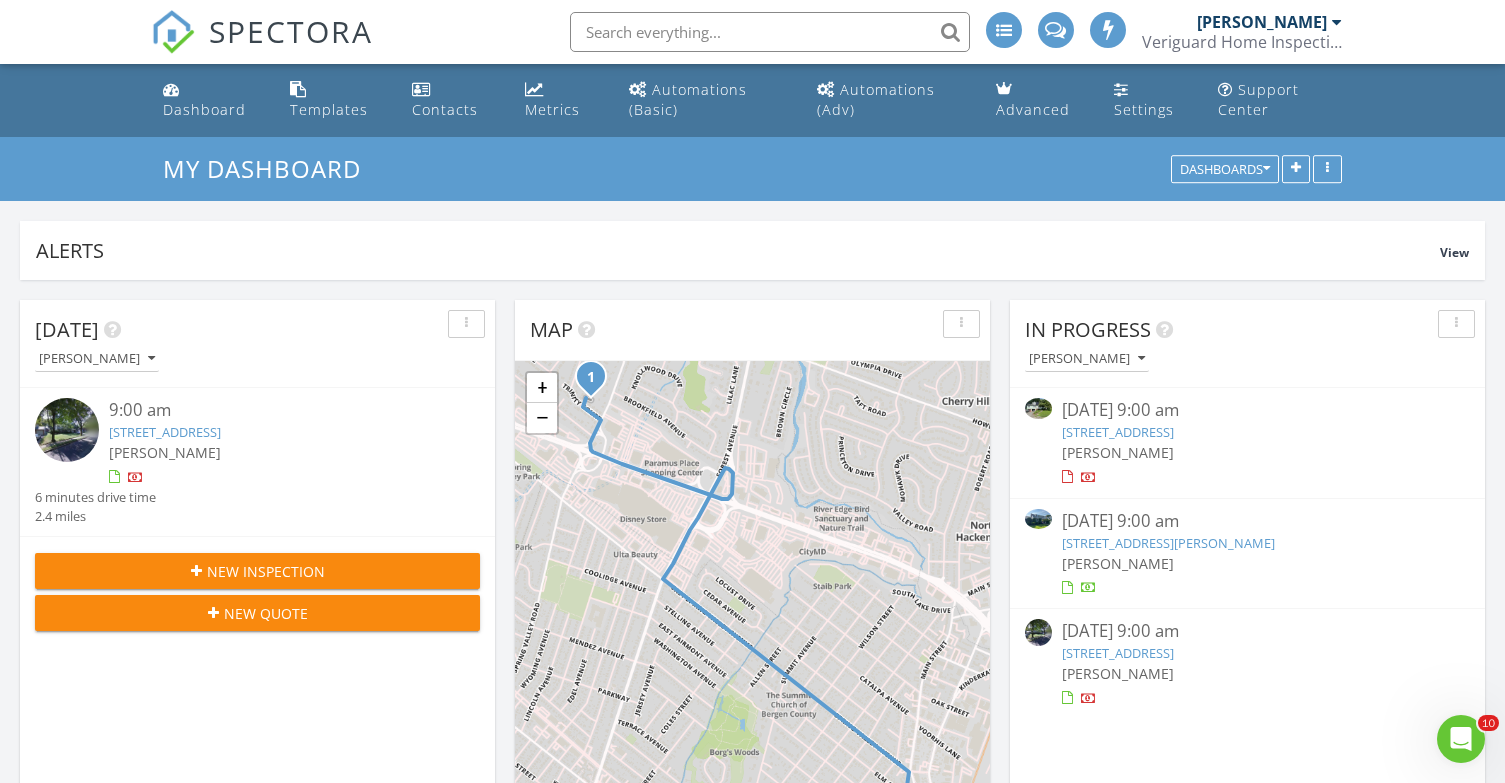scroll, scrollTop: 0, scrollLeft: 0, axis: both 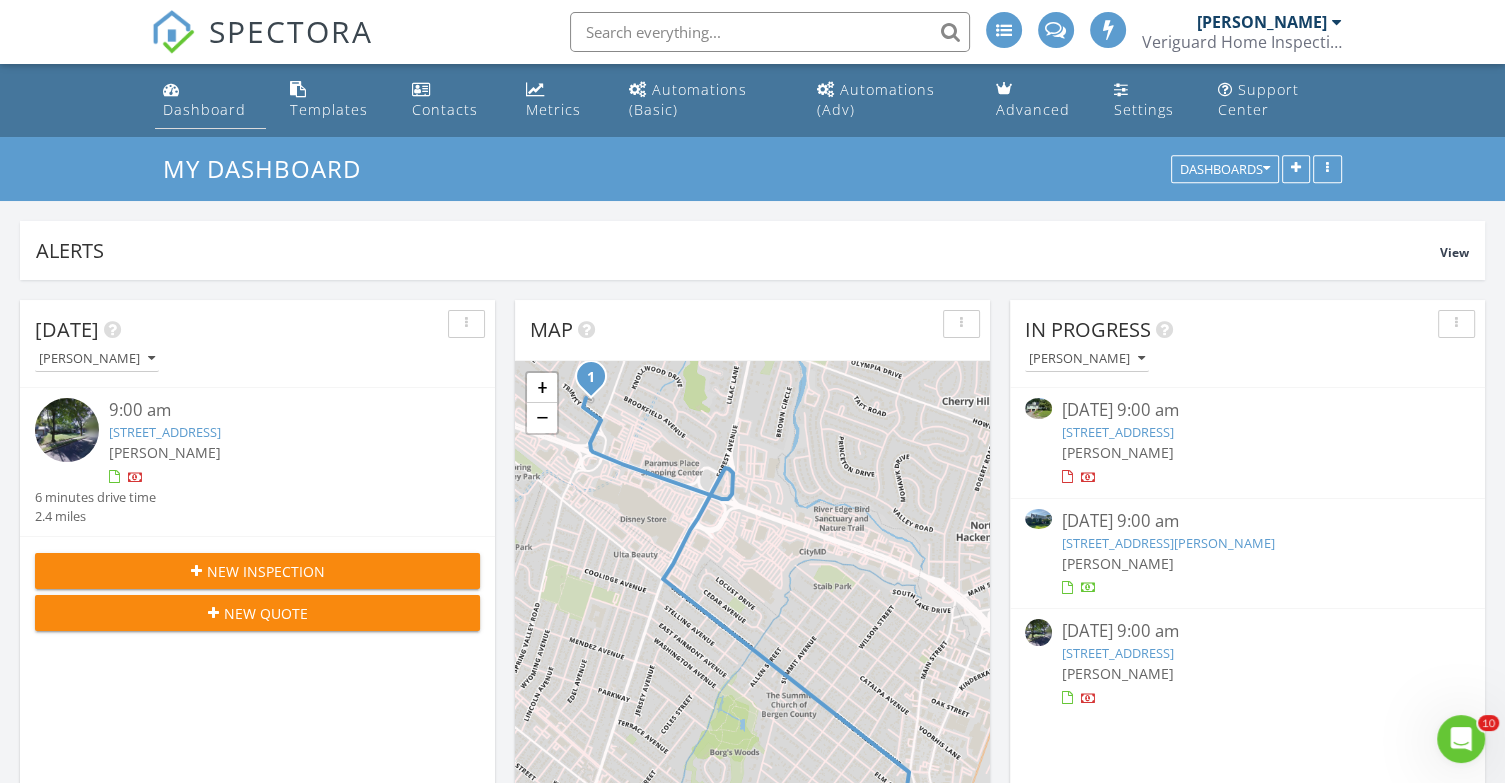 click on "Dashboard" at bounding box center (204, 109) 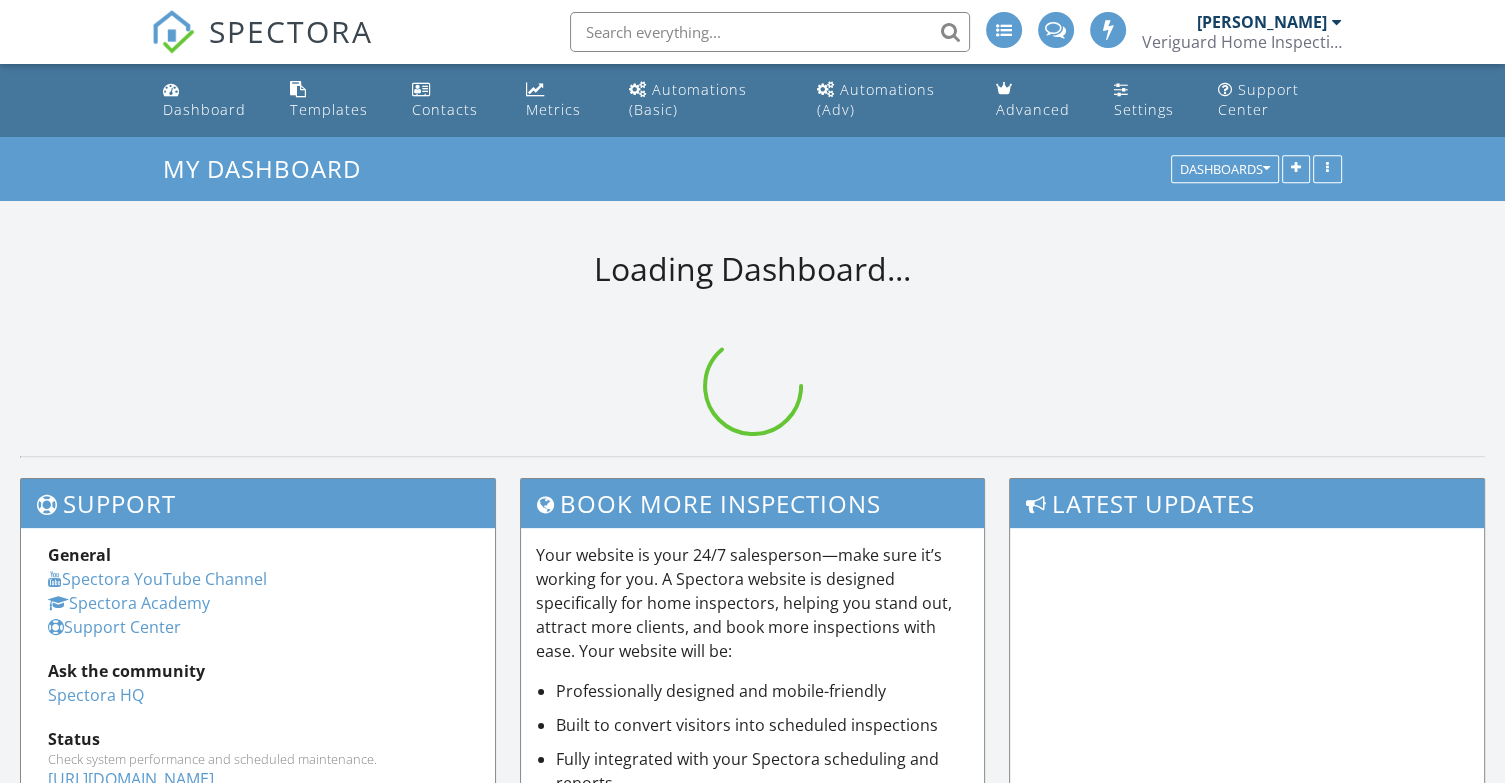 scroll, scrollTop: 448, scrollLeft: 0, axis: vertical 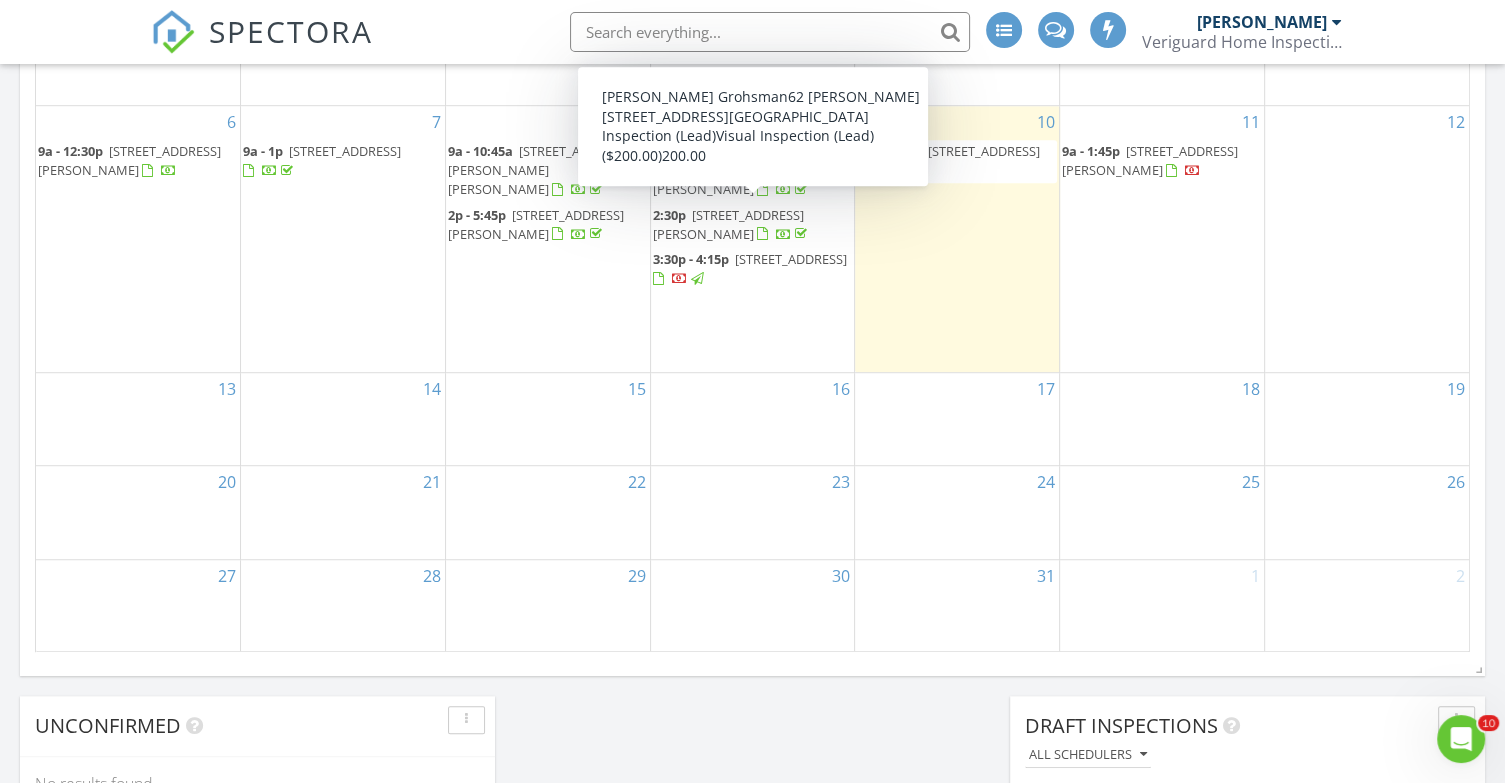 click on "62 Clark St, Lodi 07644" at bounding box center (728, 224) 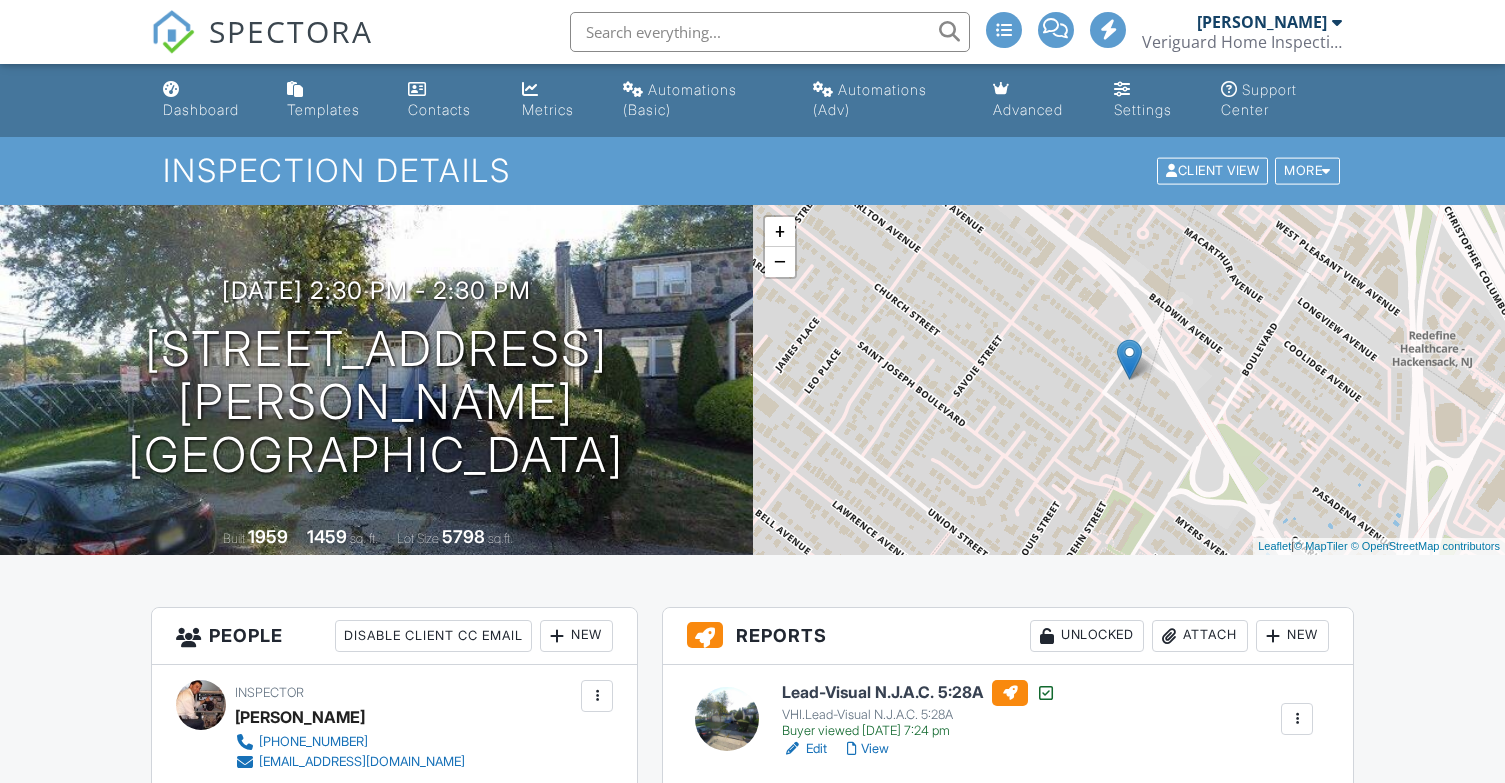 click at bounding box center (1297, 817) 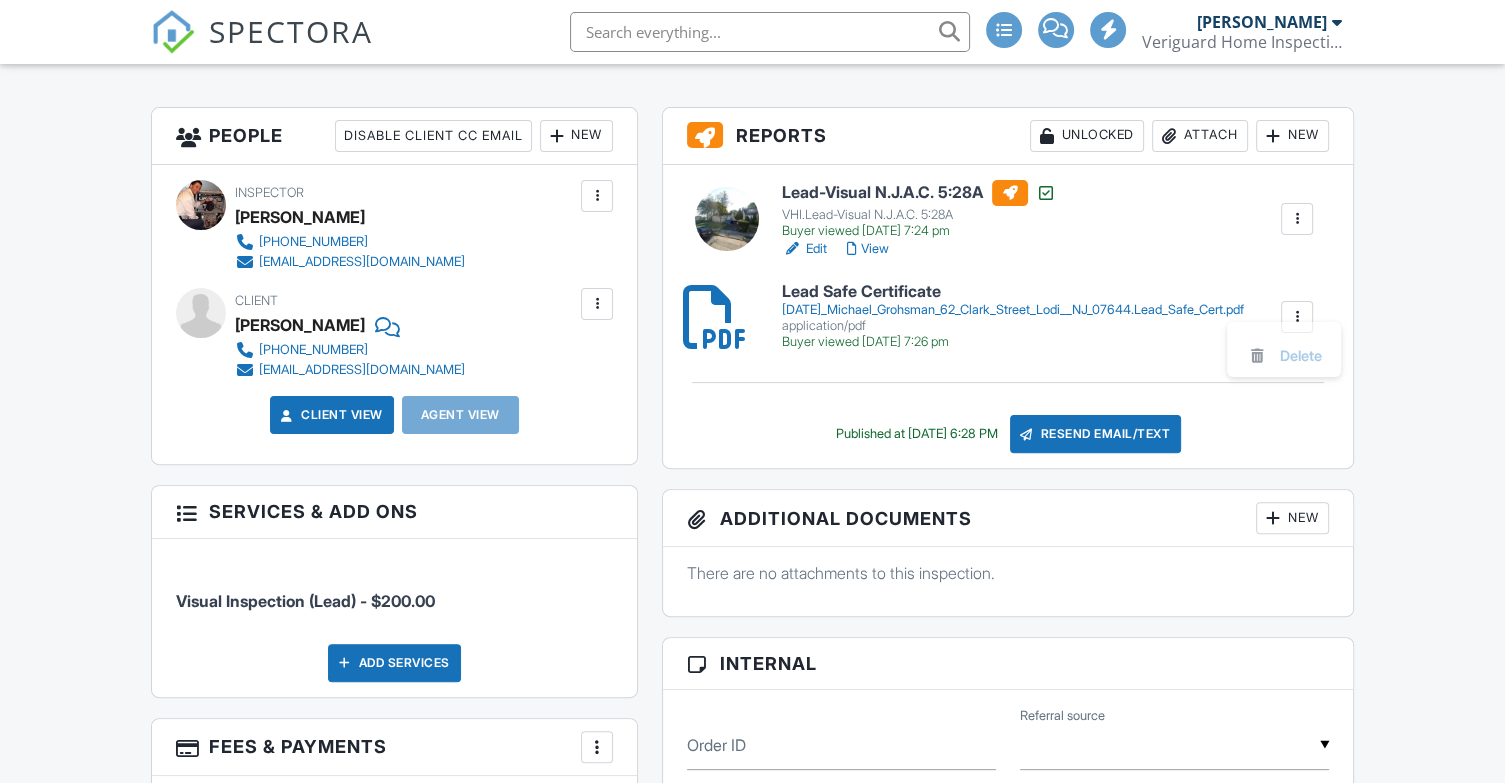 scroll, scrollTop: 500, scrollLeft: 0, axis: vertical 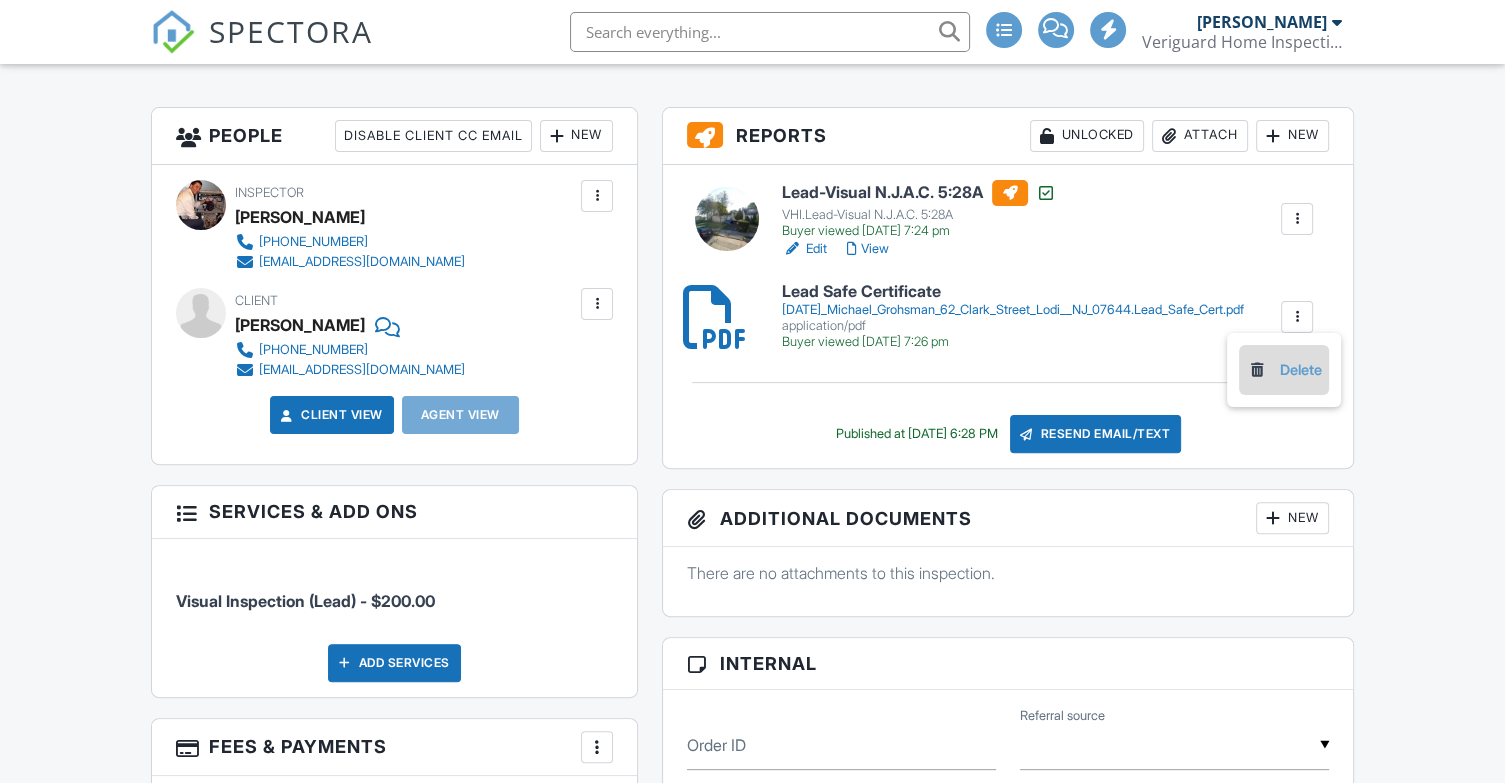 click on "Delete" at bounding box center [1284, 370] 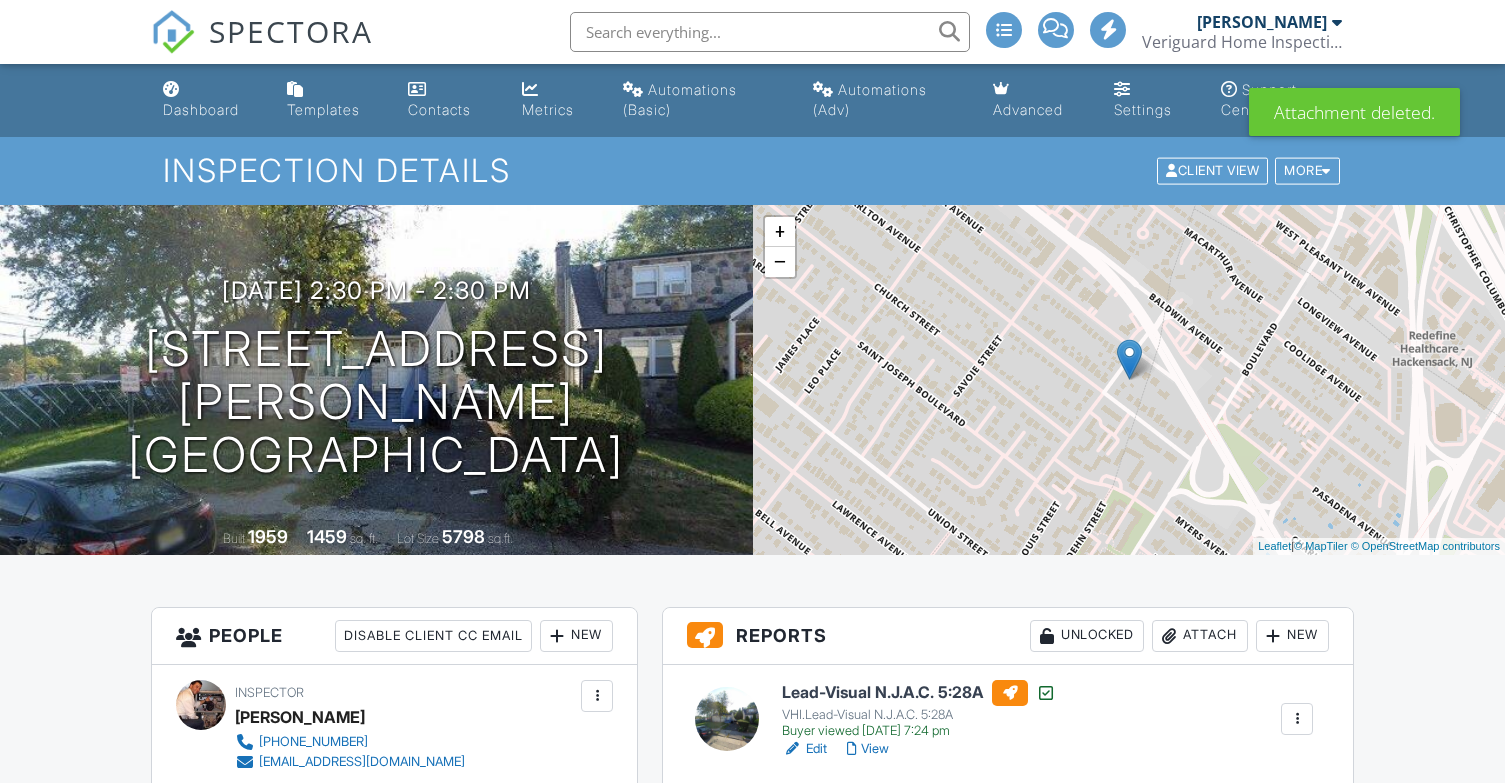 scroll, scrollTop: 0, scrollLeft: 0, axis: both 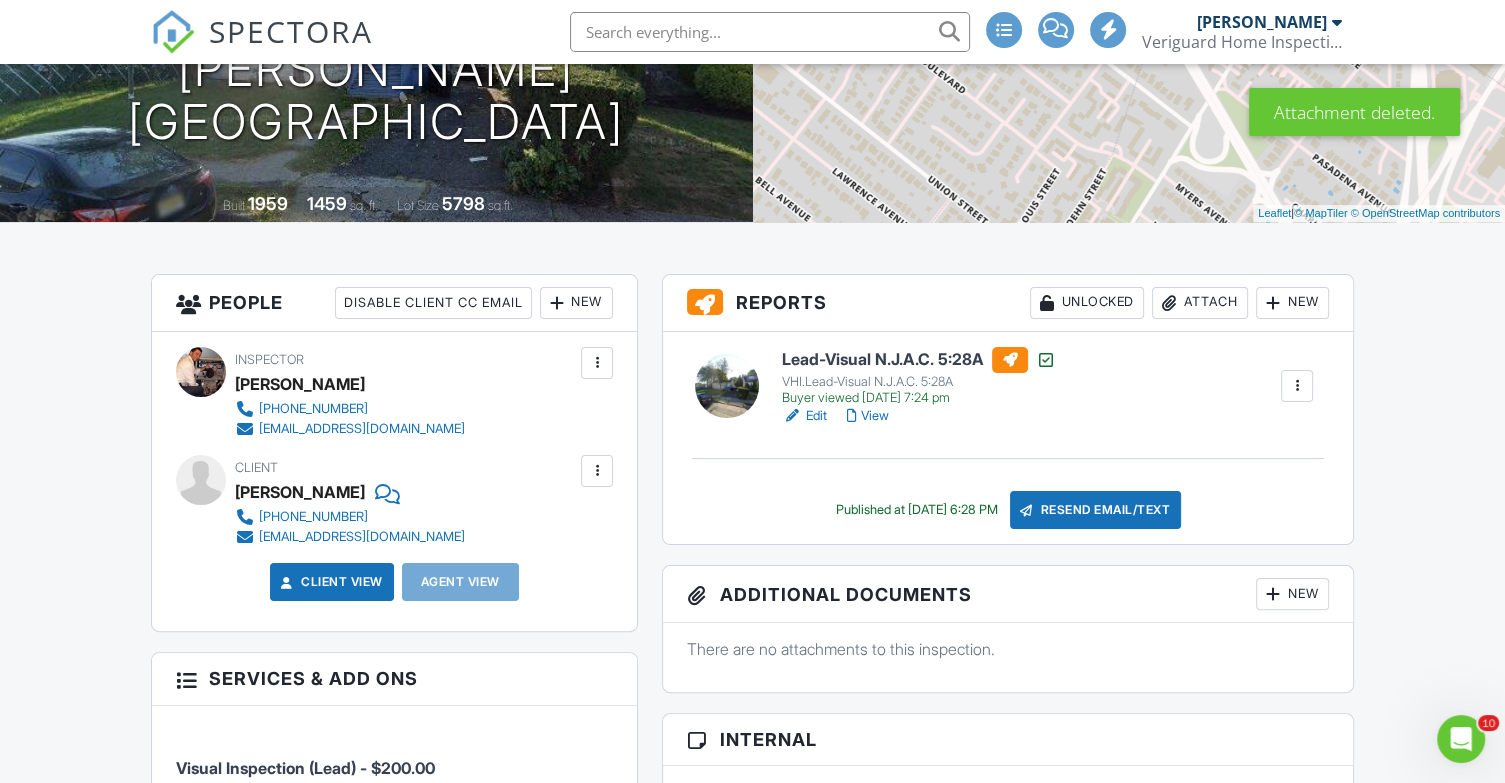 click on "Attach" at bounding box center (1200, 303) 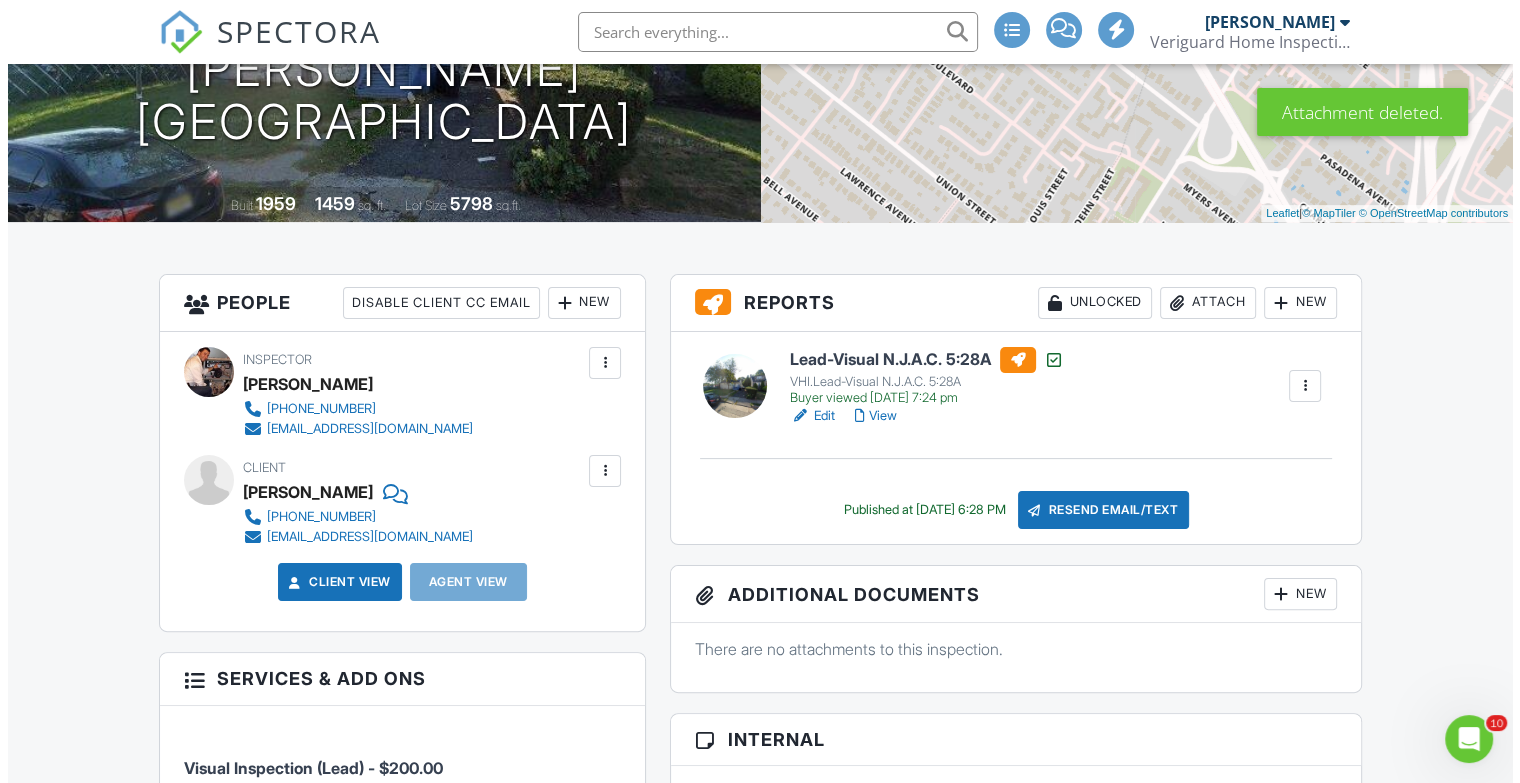 scroll, scrollTop: 0, scrollLeft: 0, axis: both 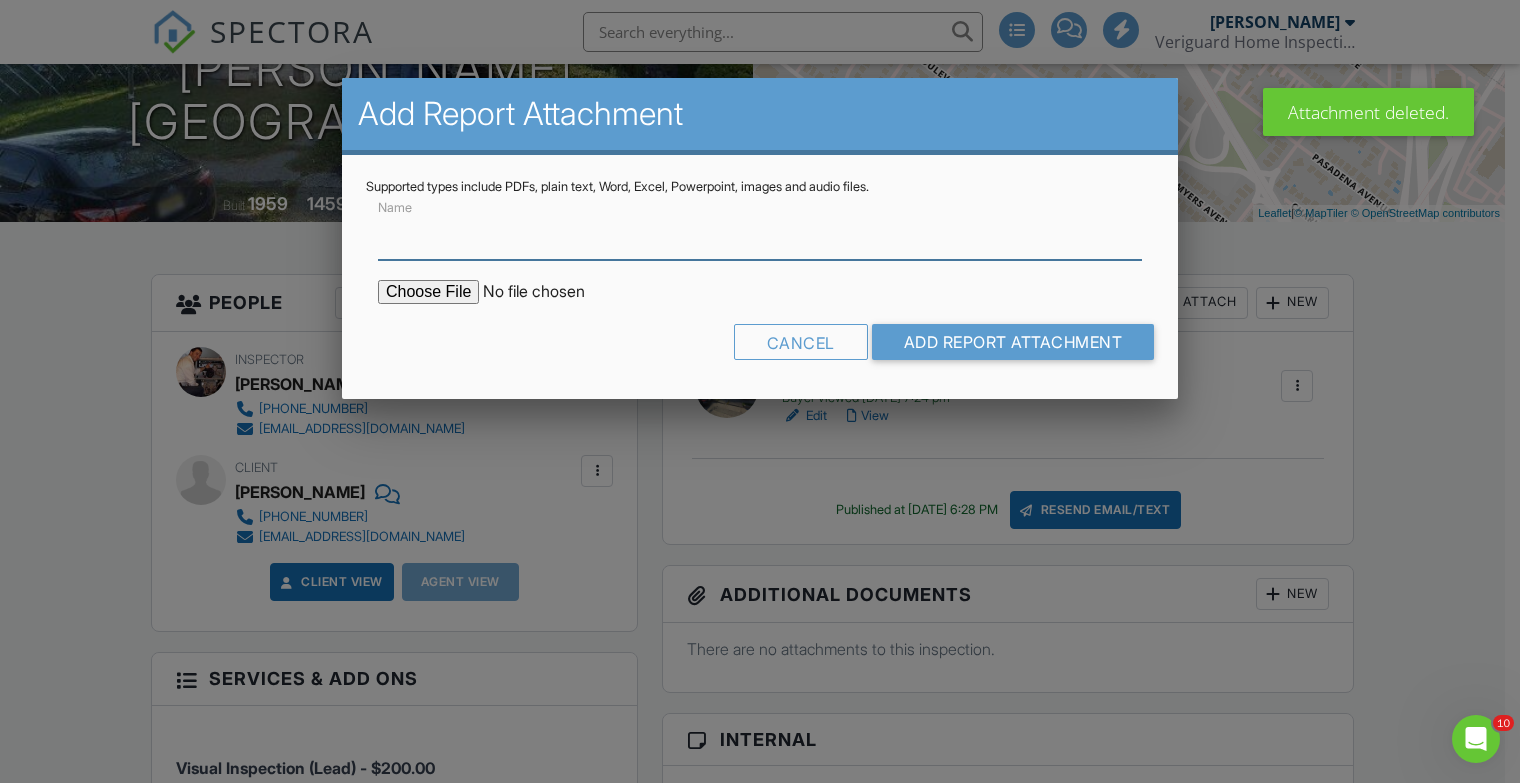 click on "Name" at bounding box center (760, 235) 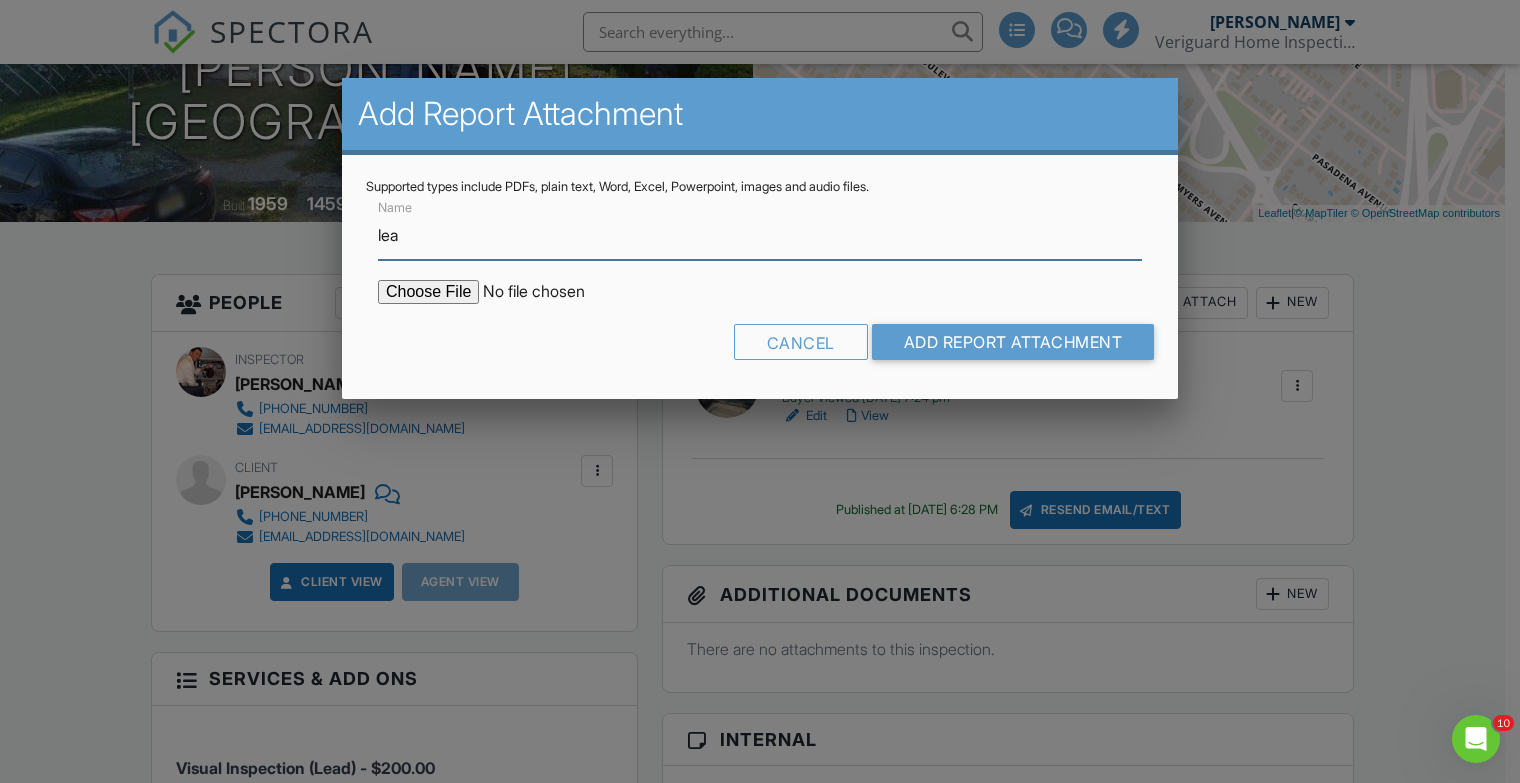 type on "Lead Safe Certificate" 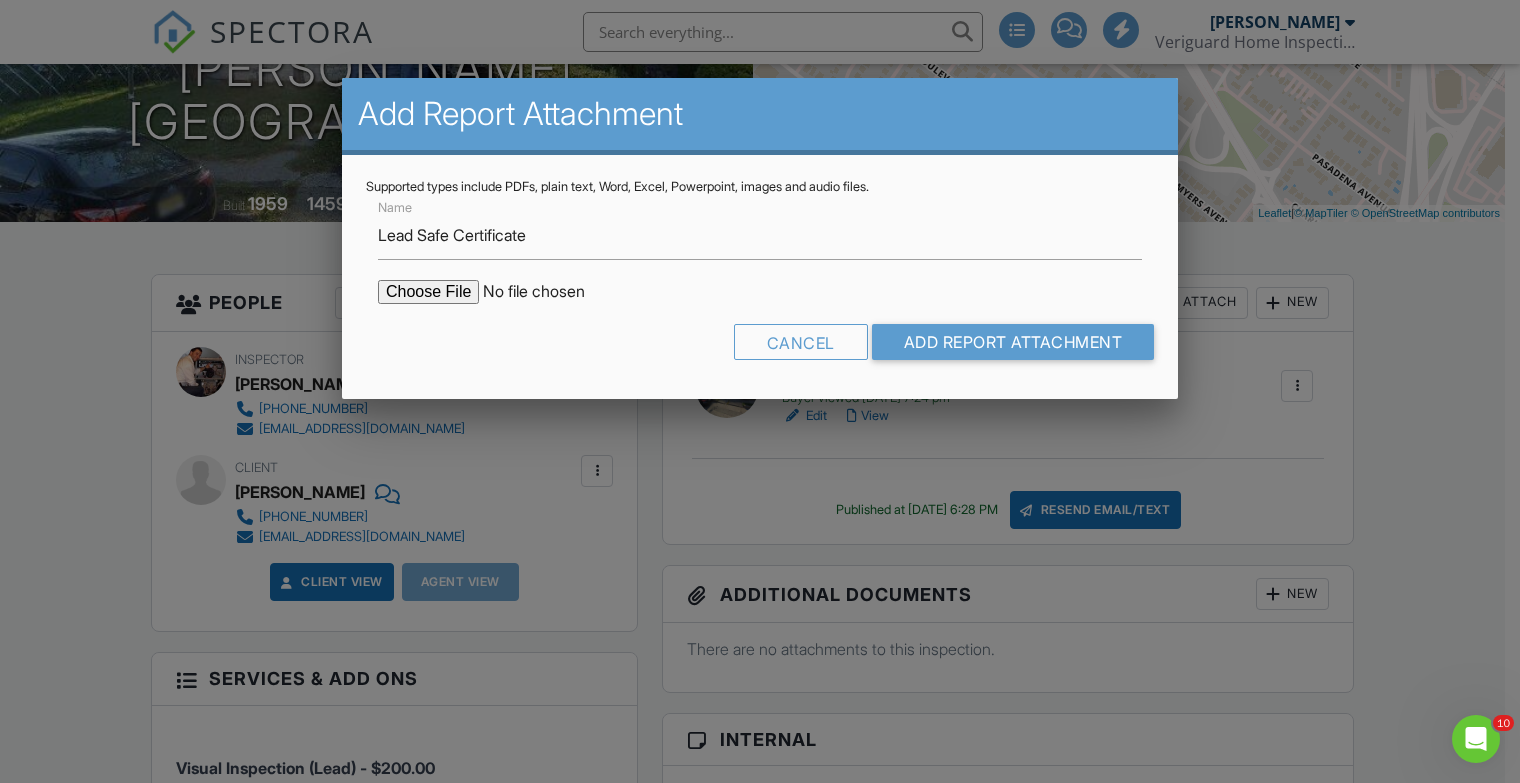 click at bounding box center (548, 292) 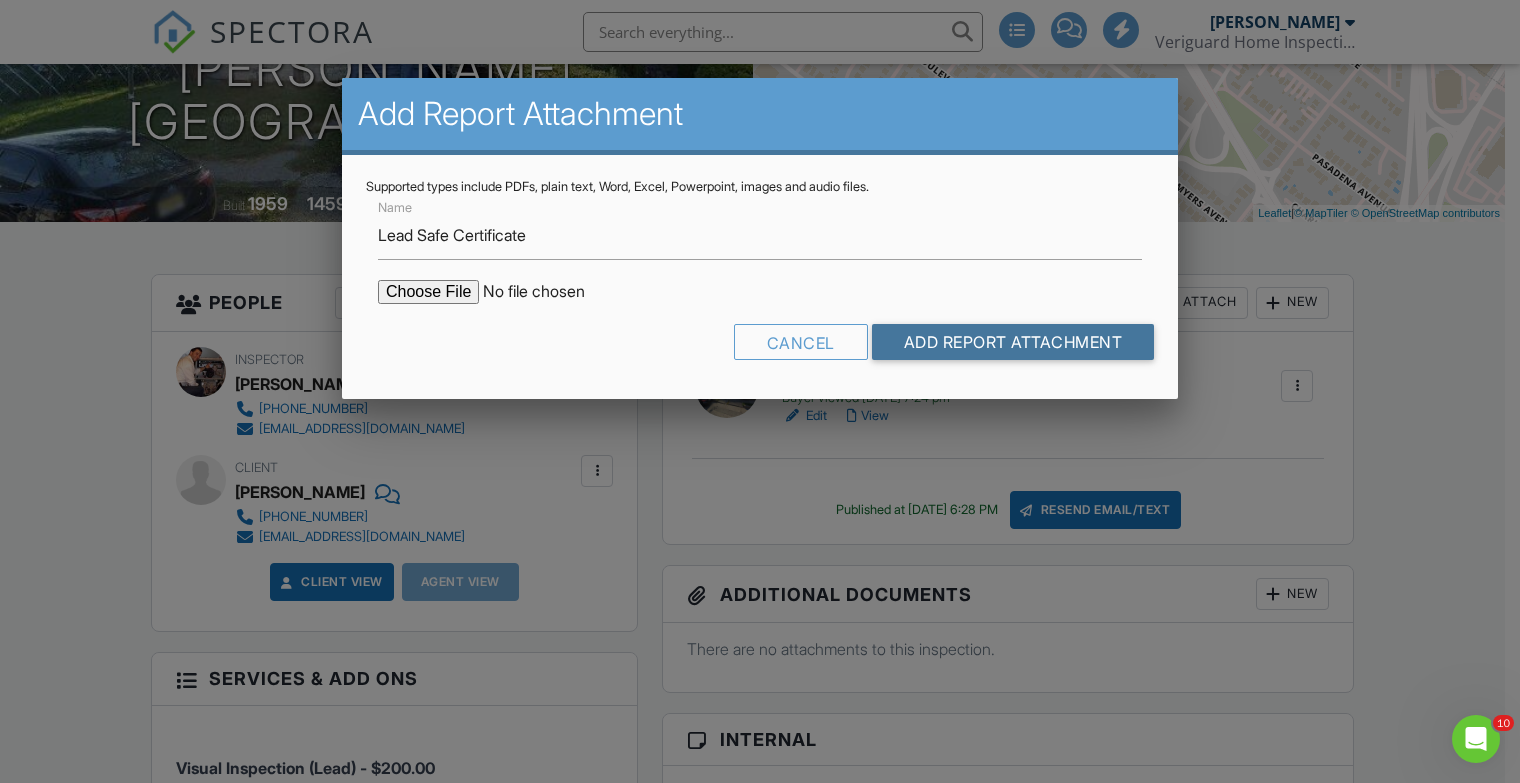 click on "Add Report Attachment" at bounding box center [1013, 342] 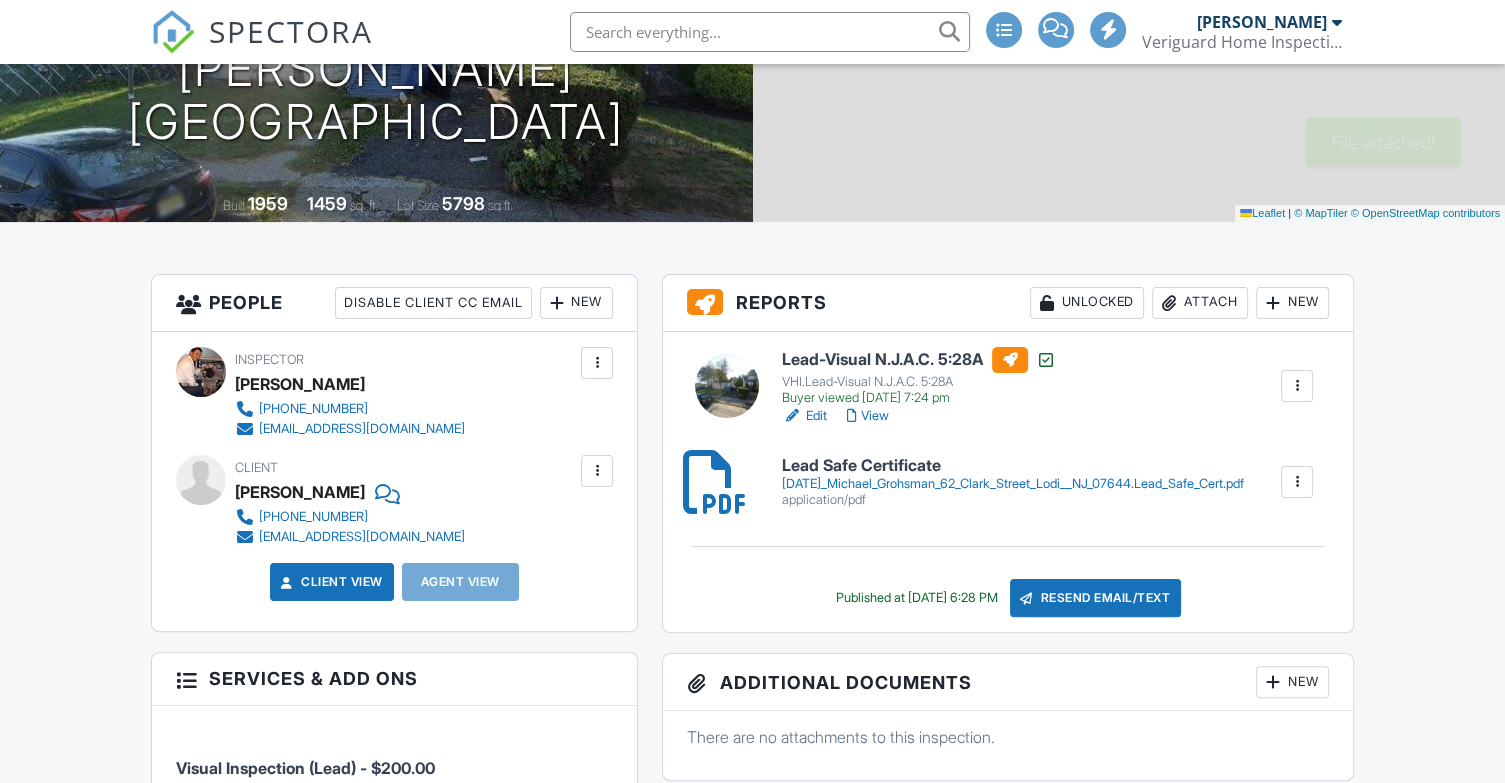 scroll, scrollTop: 333, scrollLeft: 0, axis: vertical 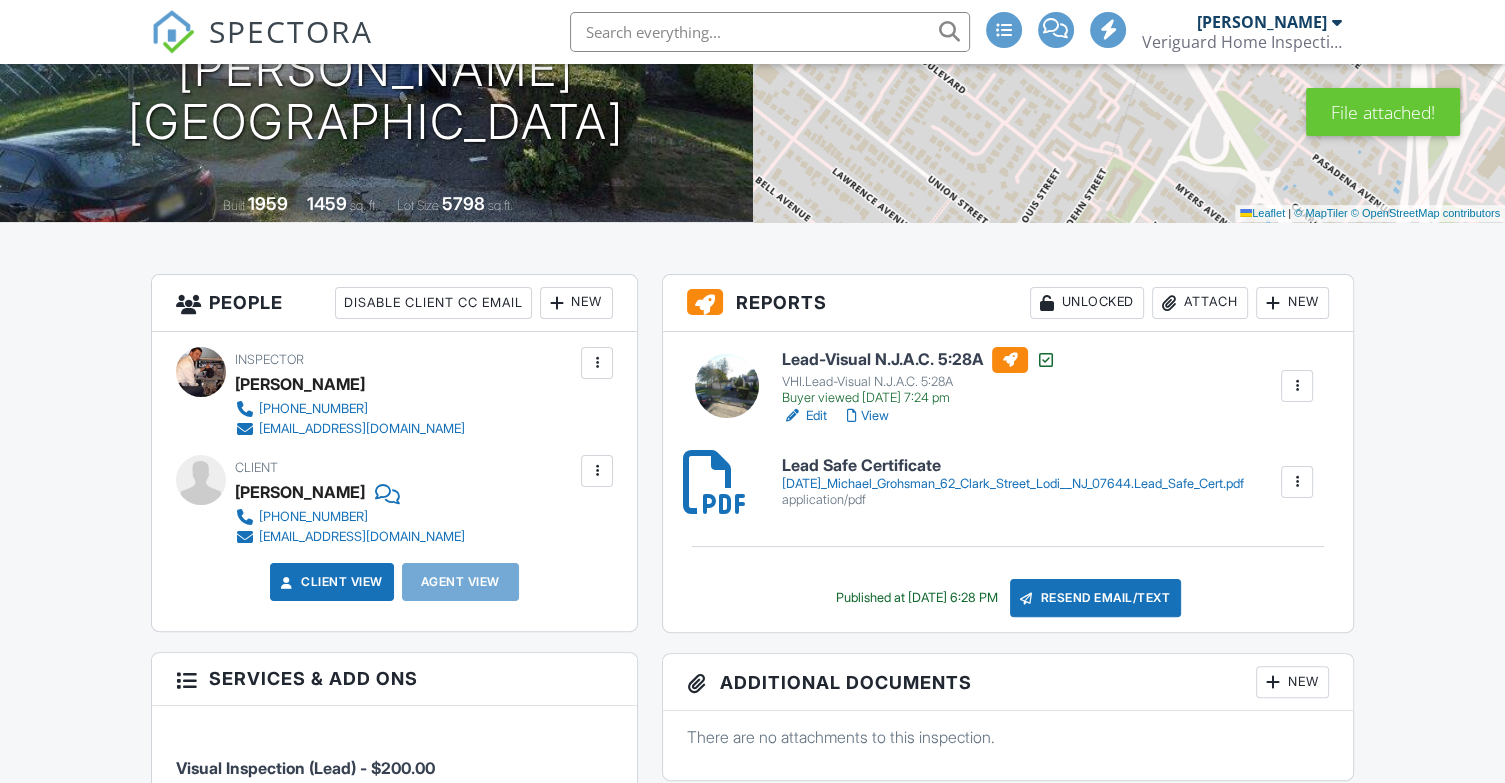 click on "[DATE]_Michael_Grohsman_62_Clark_Street_Lodi__NJ_07644.Lead_Safe_Cert.pdf" at bounding box center [1013, 484] 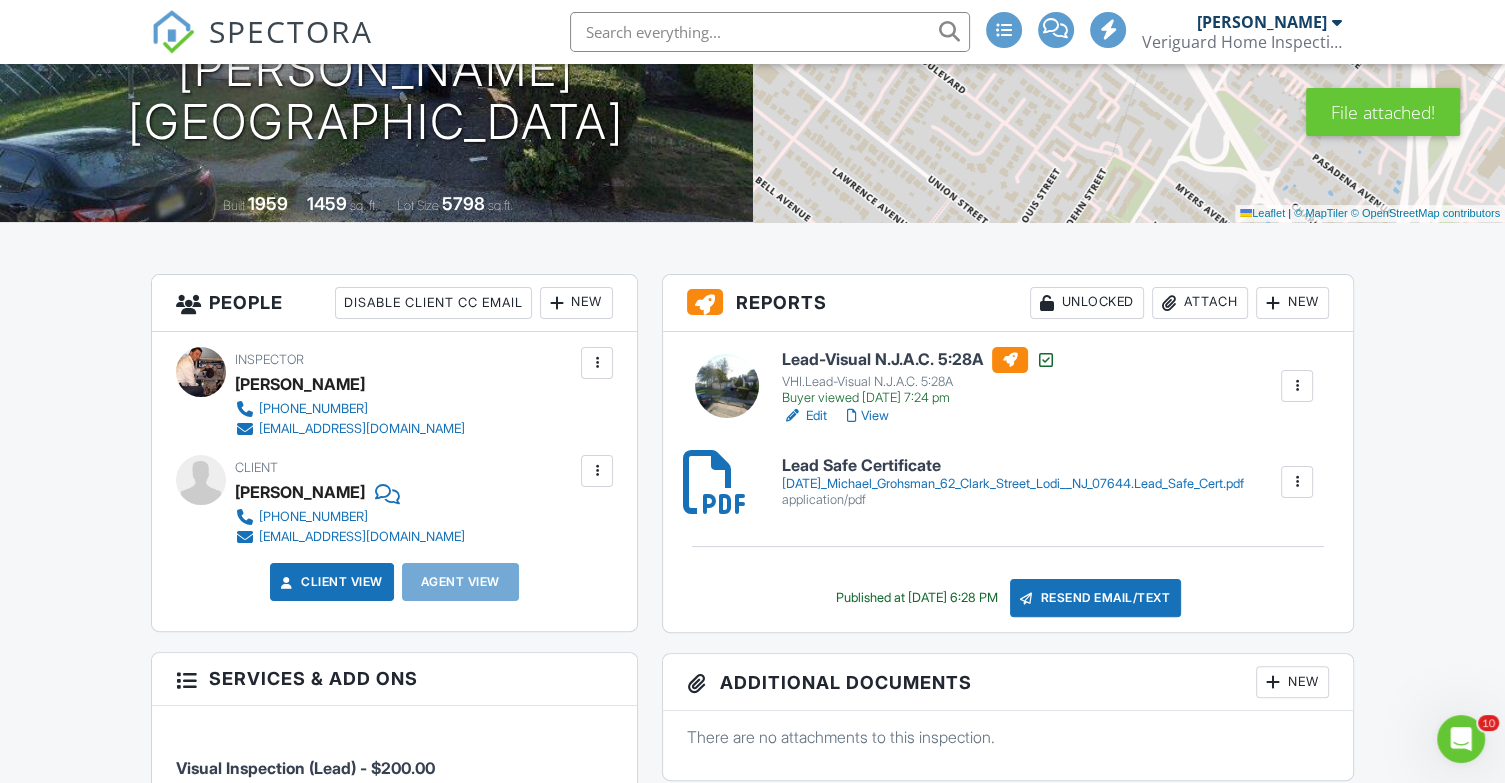 scroll, scrollTop: 0, scrollLeft: 0, axis: both 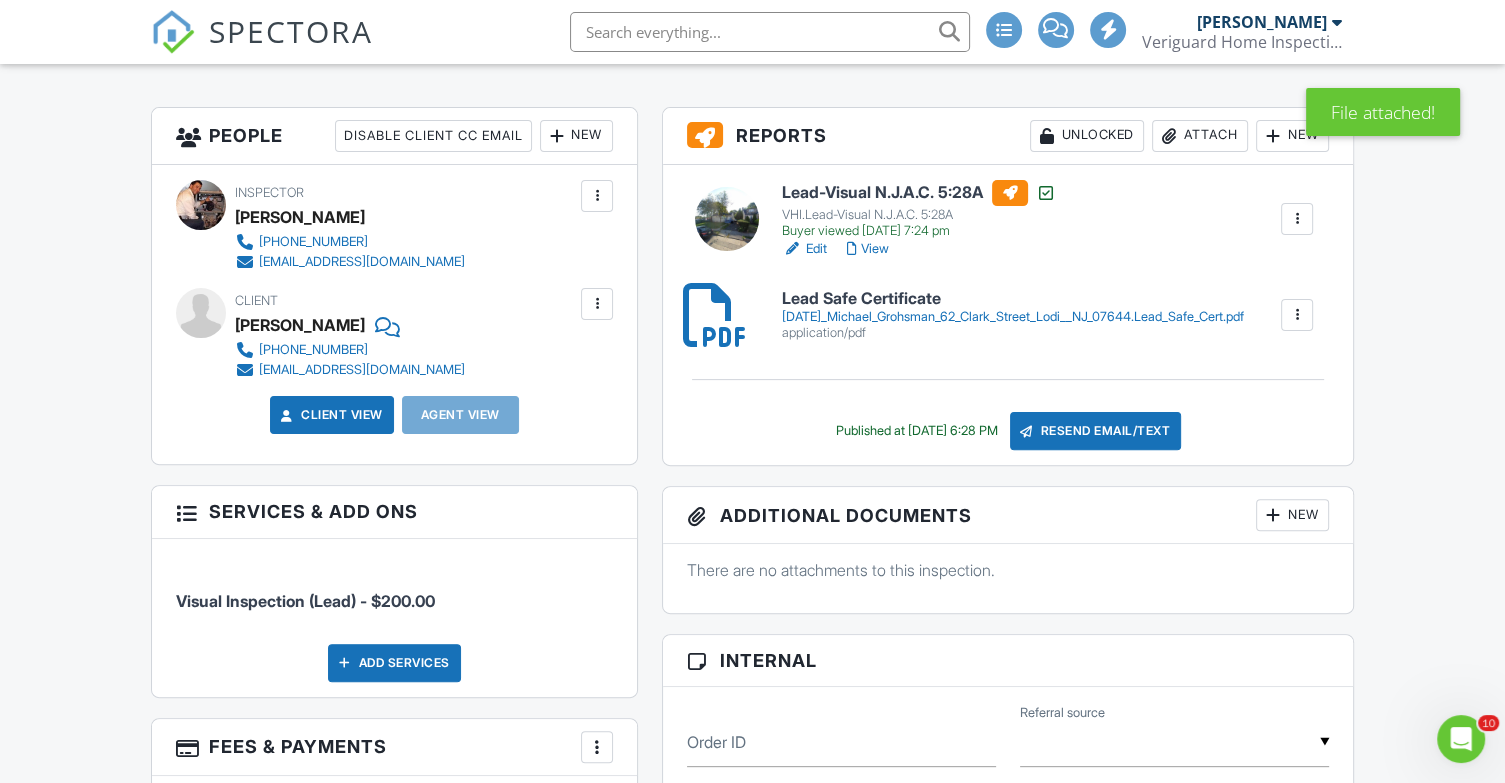 click on "Resend Email/Text" at bounding box center [1096, 431] 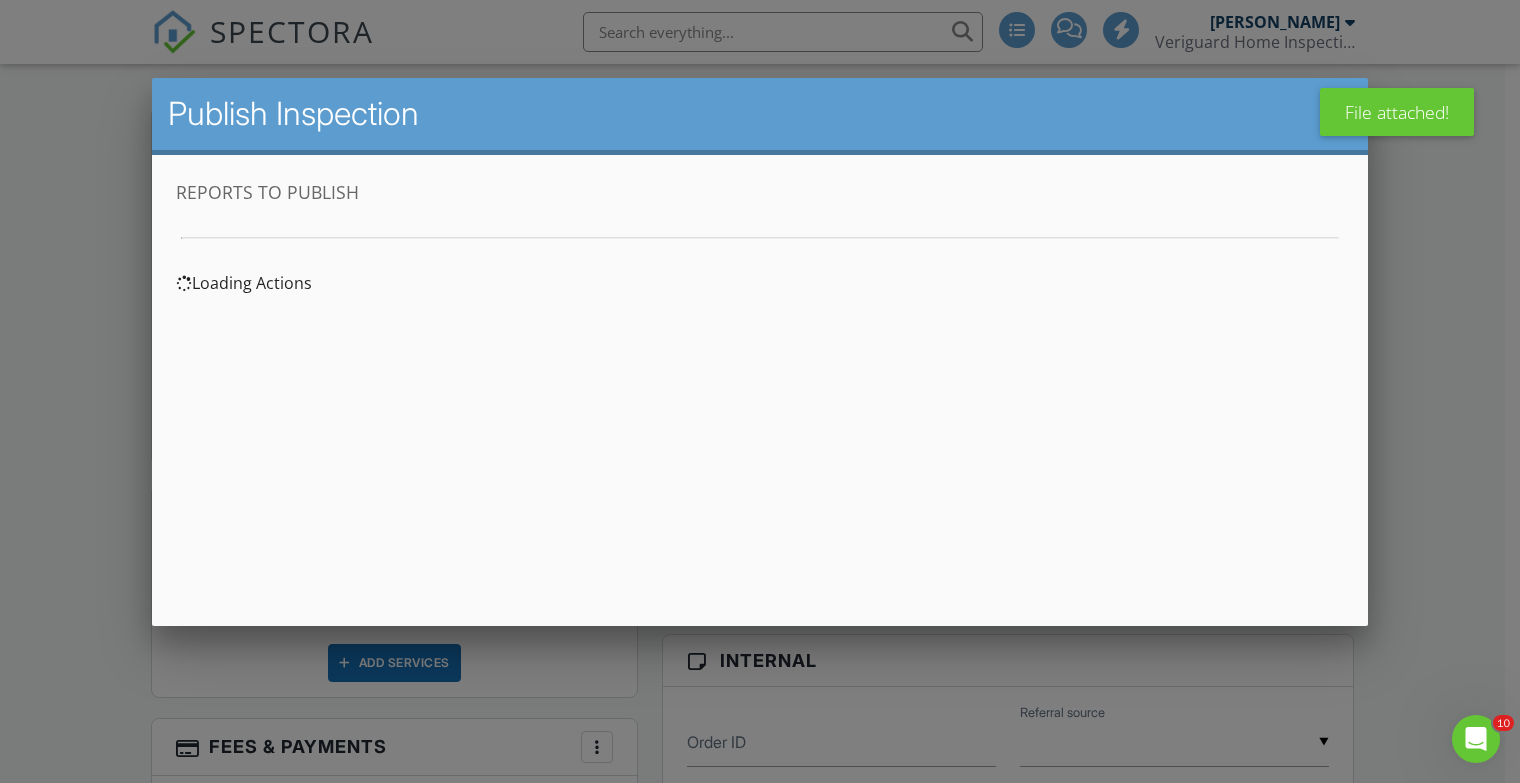 scroll, scrollTop: 0, scrollLeft: 0, axis: both 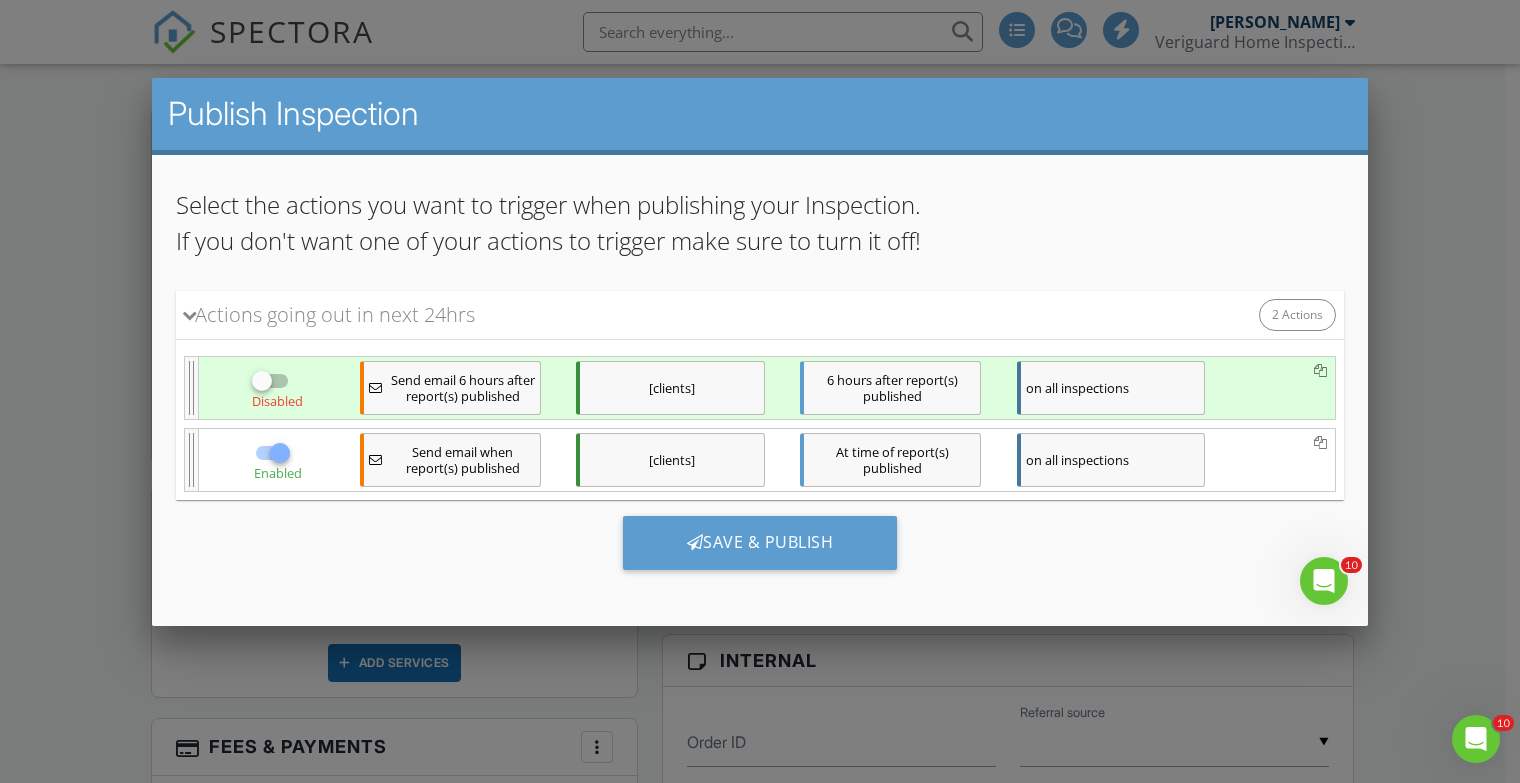 click on "[clients]" at bounding box center [670, 460] 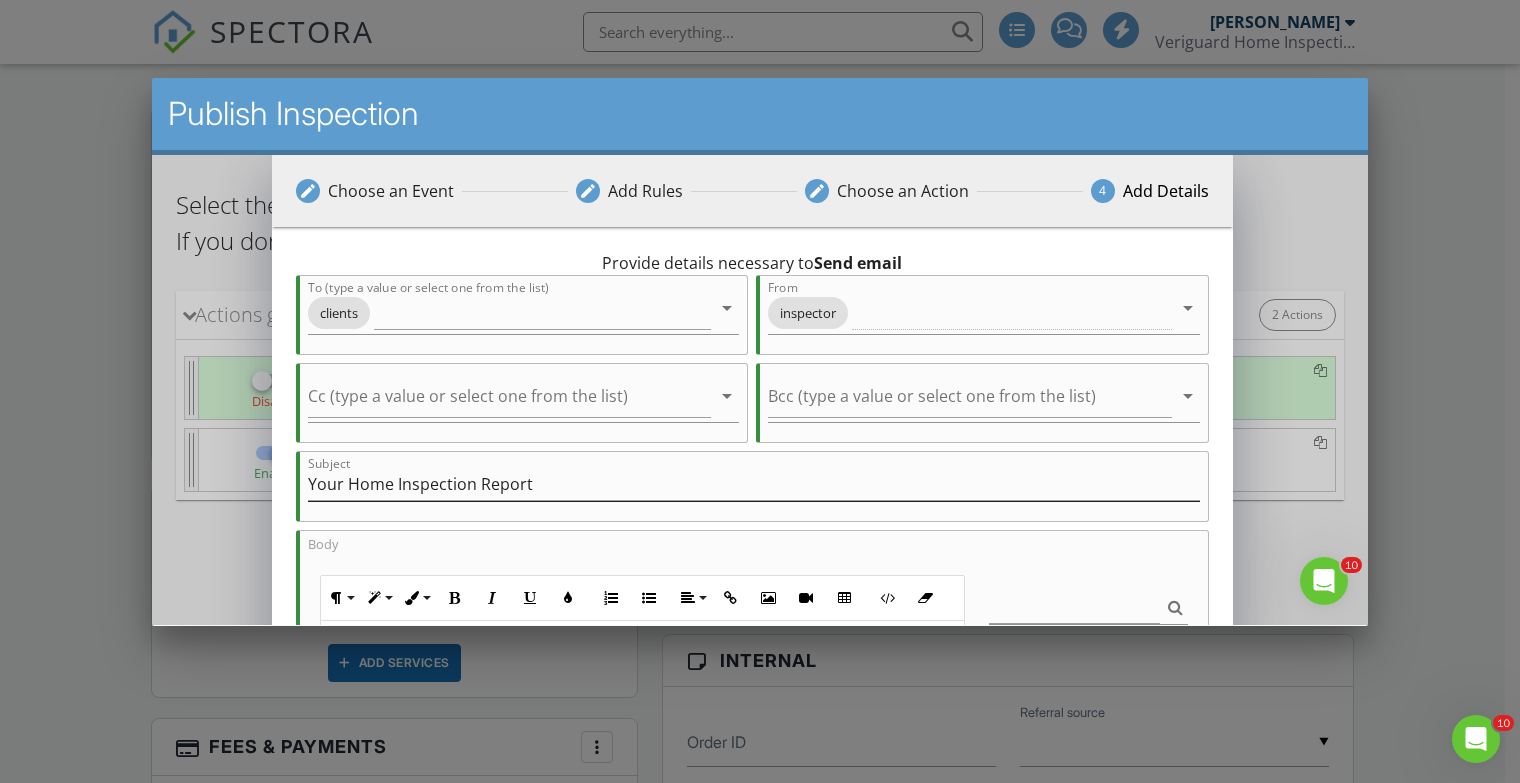 scroll, scrollTop: 166, scrollLeft: 0, axis: vertical 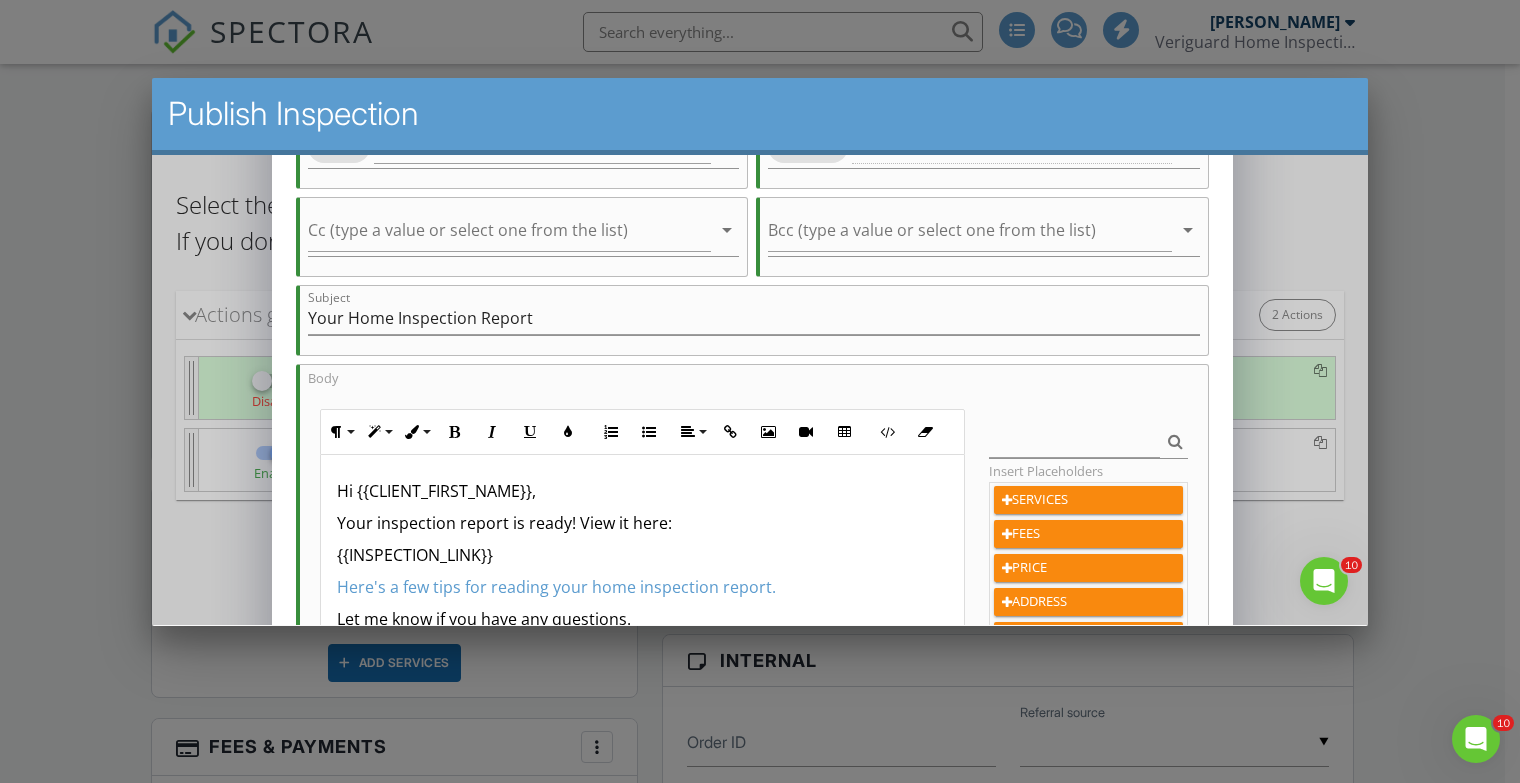 click on "Your inspection report is ready! View it here:" at bounding box center [642, 523] 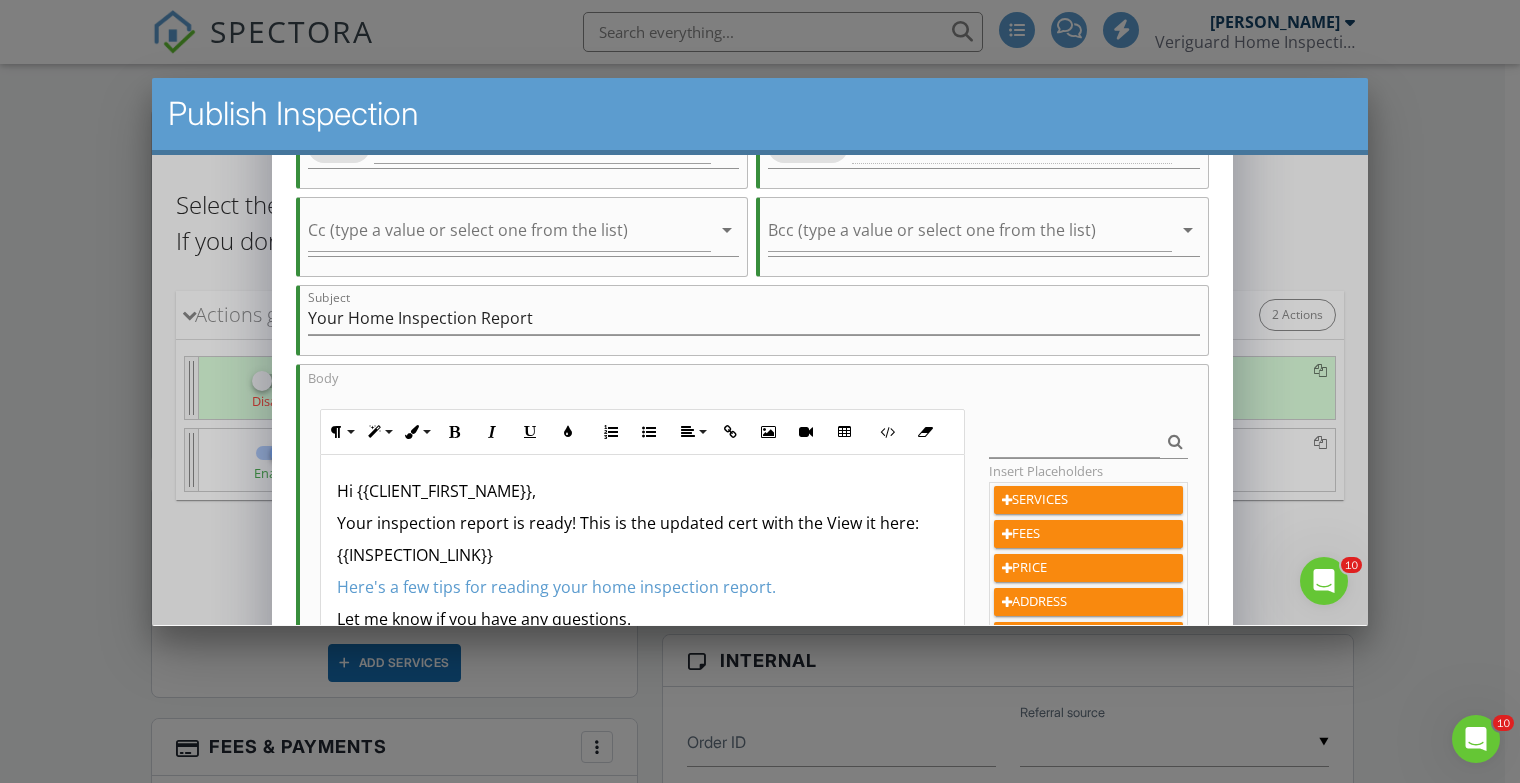 click on "Your inspection report is ready! This is the updated cert with the View it here:" at bounding box center (642, 523) 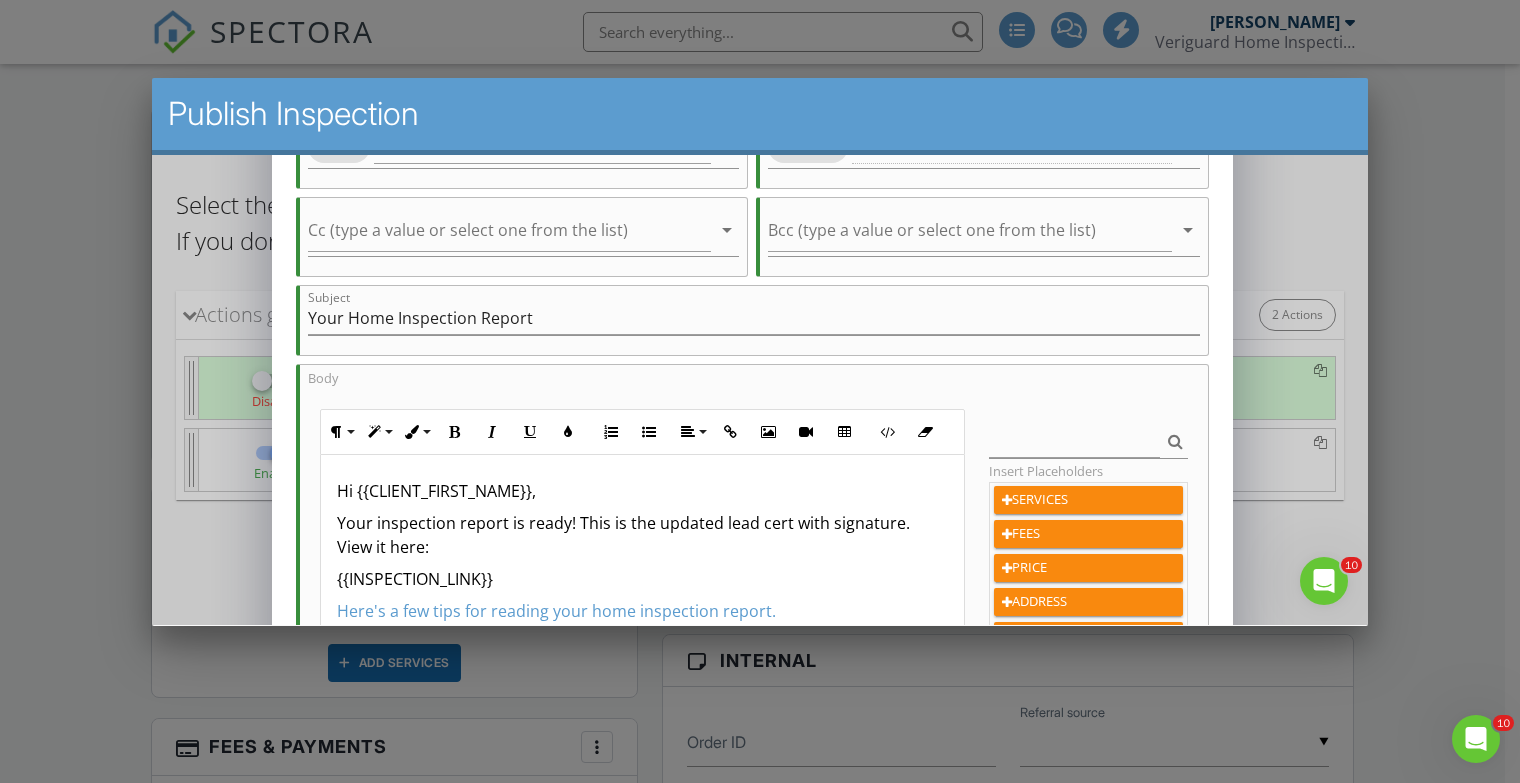 scroll, scrollTop: 4, scrollLeft: 0, axis: vertical 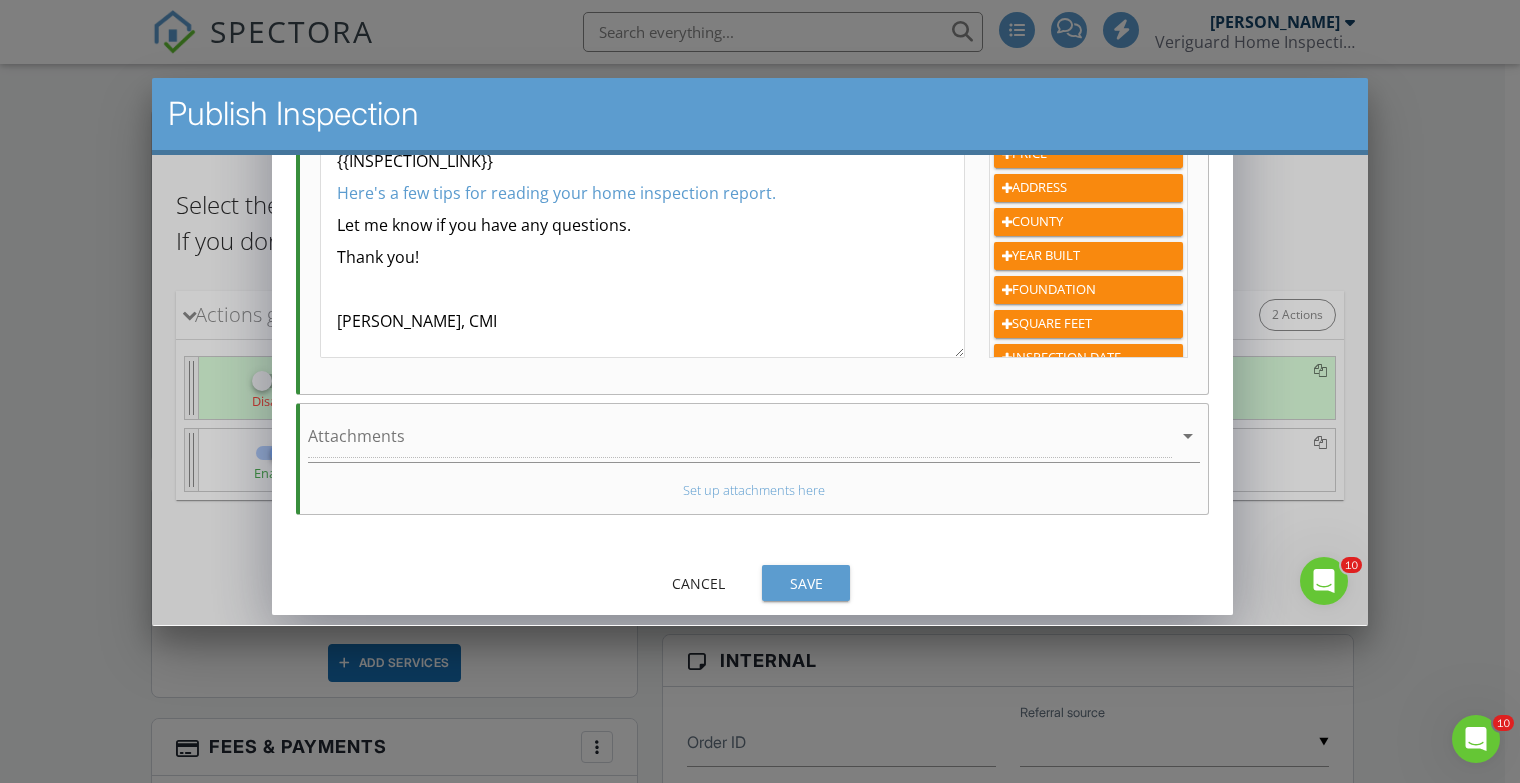 click on "Save" at bounding box center [806, 583] 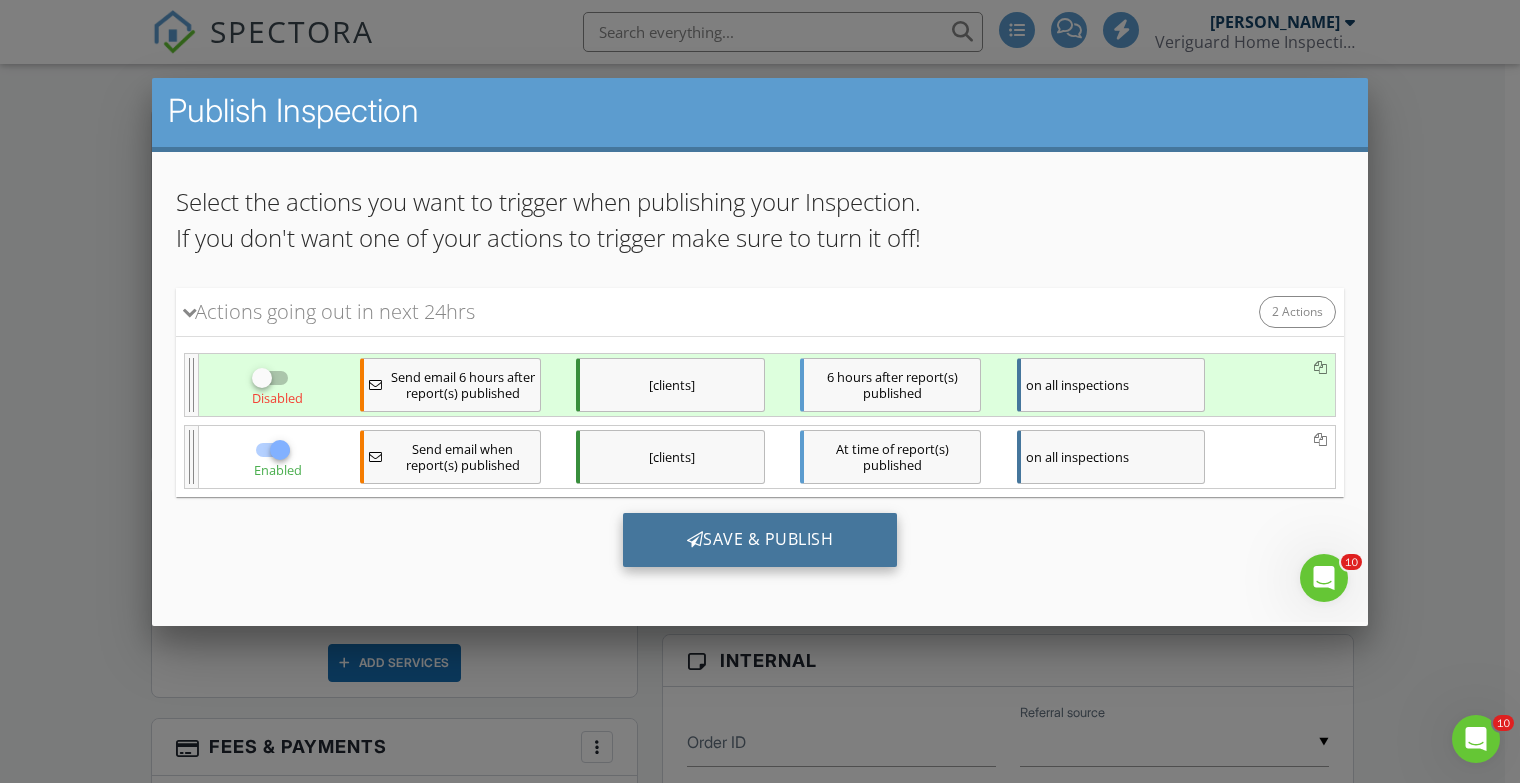 scroll, scrollTop: 4, scrollLeft: 0, axis: vertical 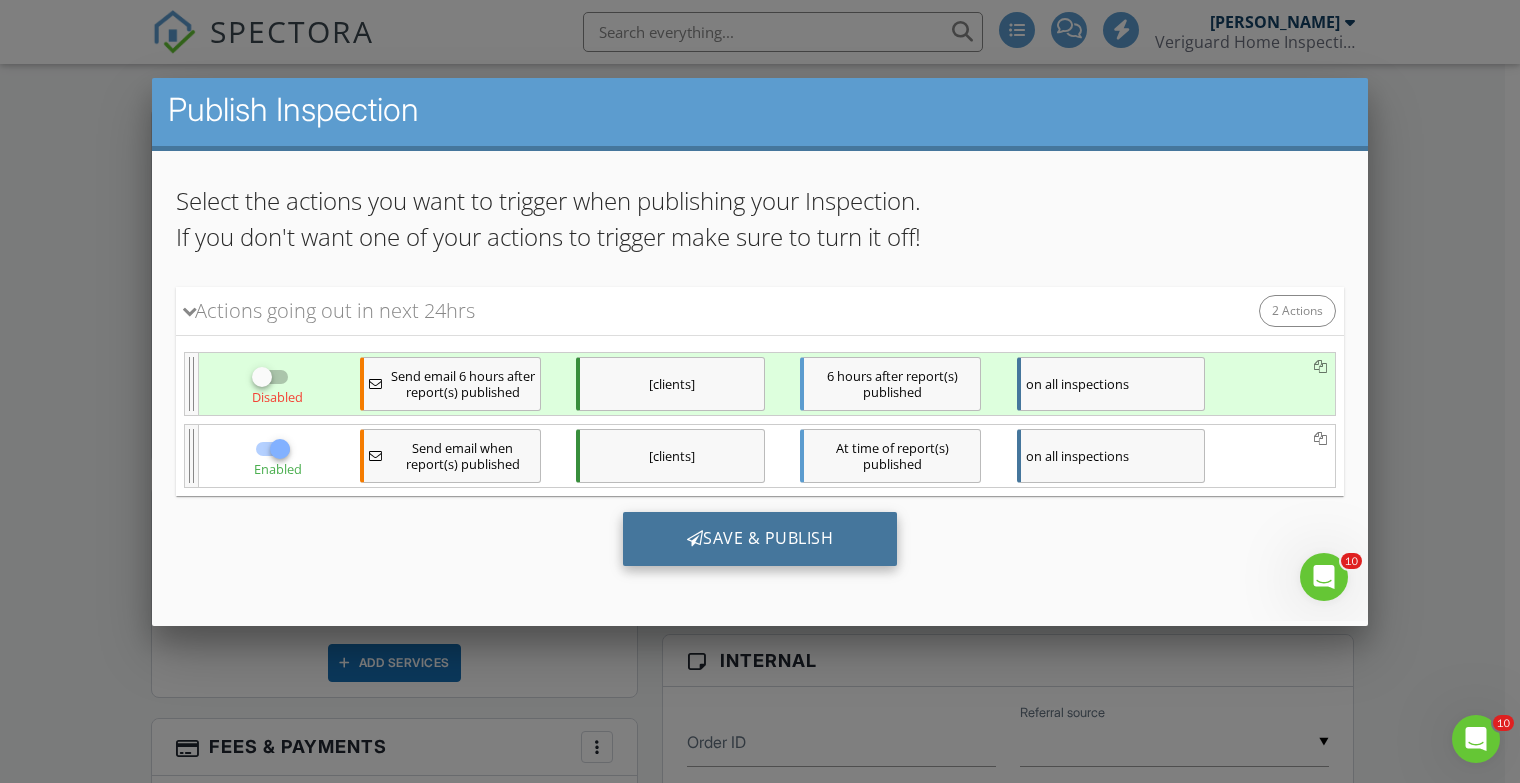 click on "Save & Publish" at bounding box center [760, 539] 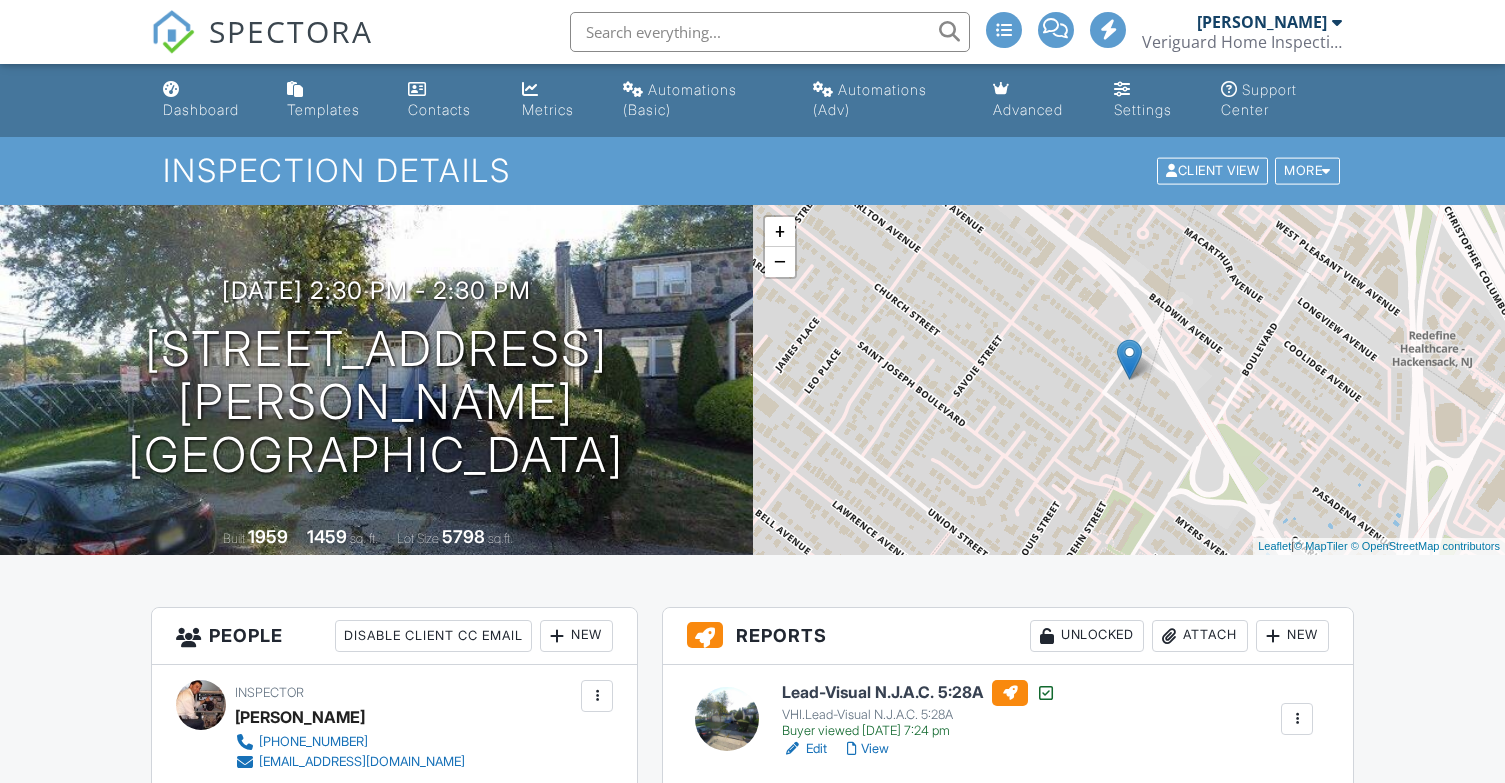 scroll, scrollTop: 0, scrollLeft: 0, axis: both 